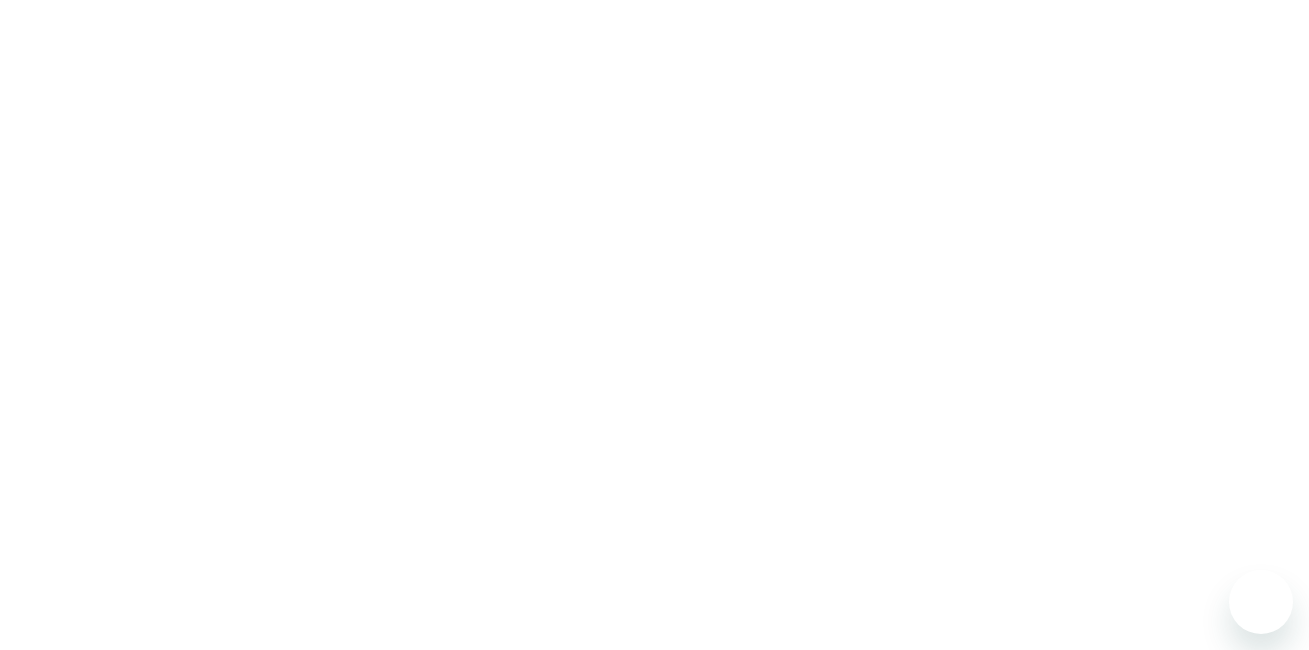 scroll, scrollTop: 0, scrollLeft: 0, axis: both 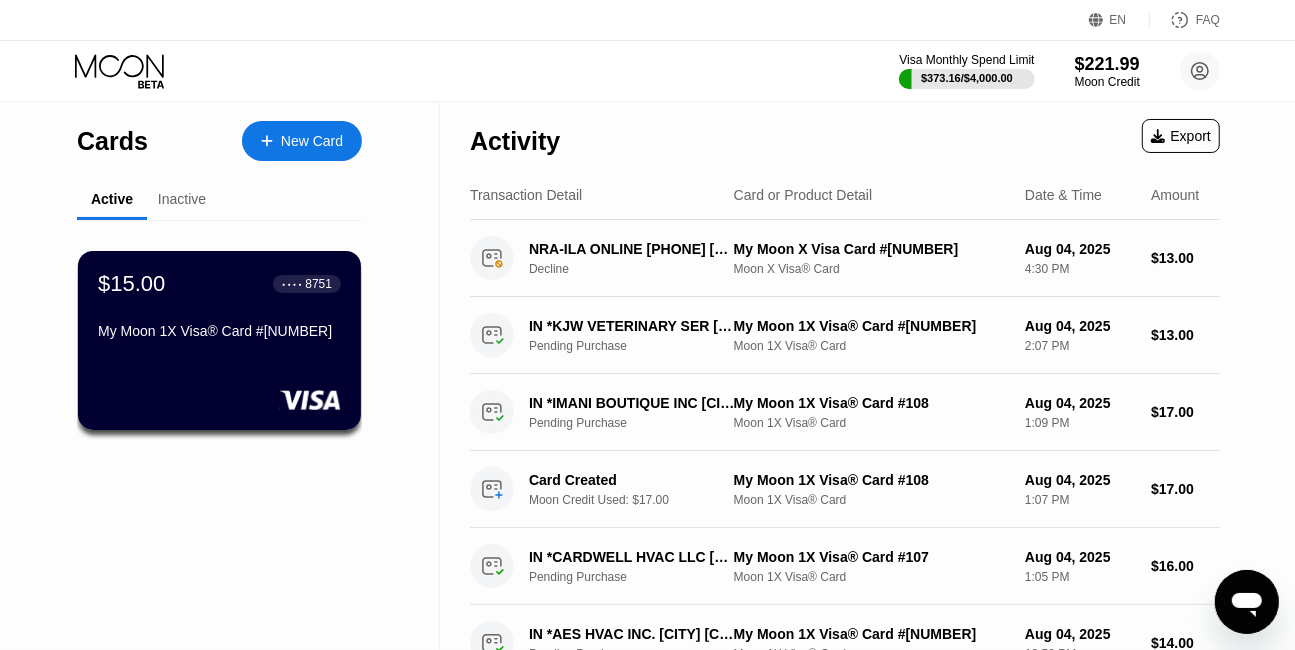 click on "New Card" at bounding box center [312, 141] 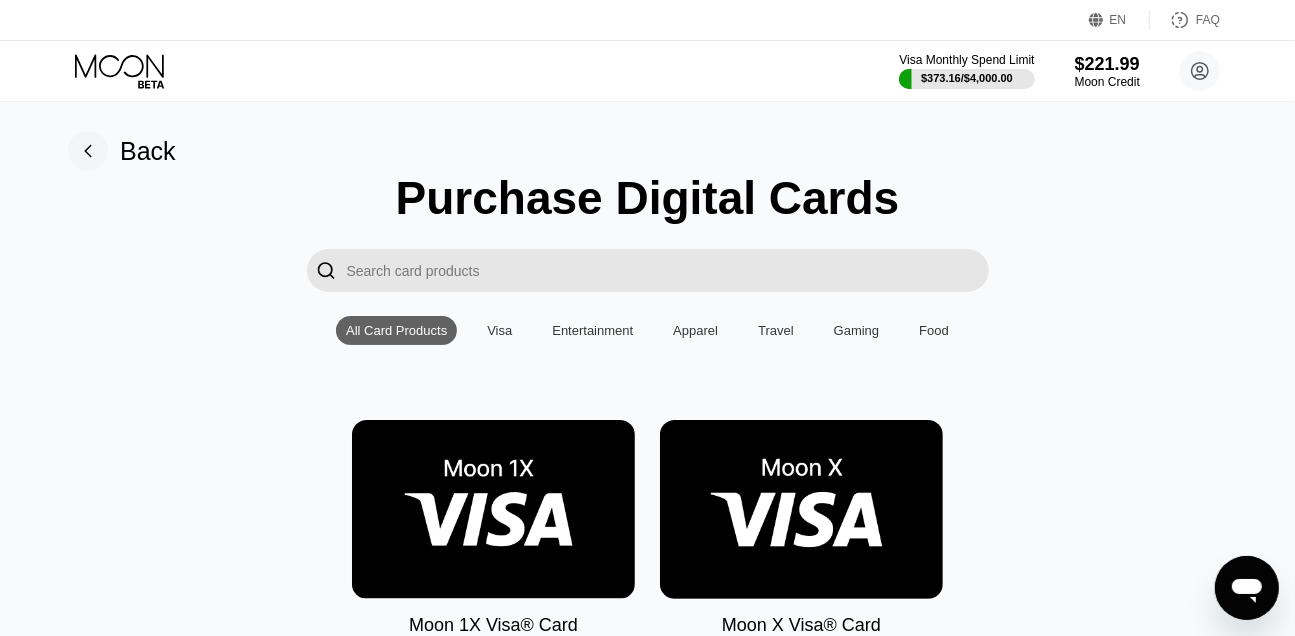 click at bounding box center [801, 509] 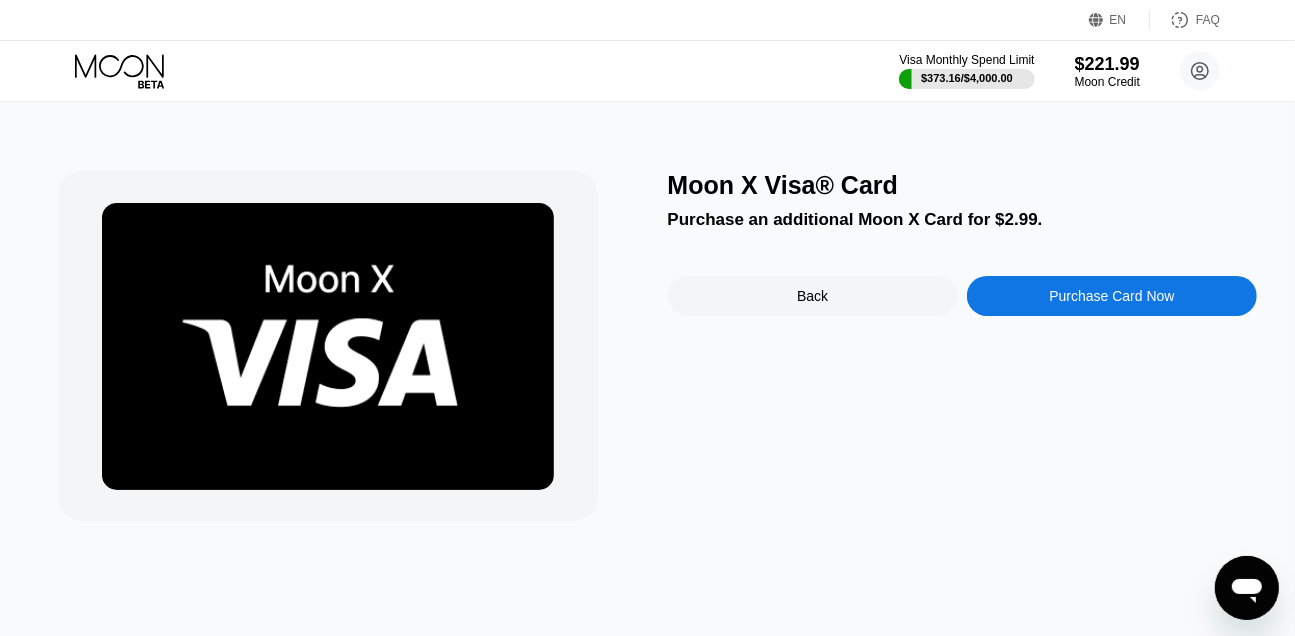 click on "Purchase Card Now" at bounding box center (1112, 296) 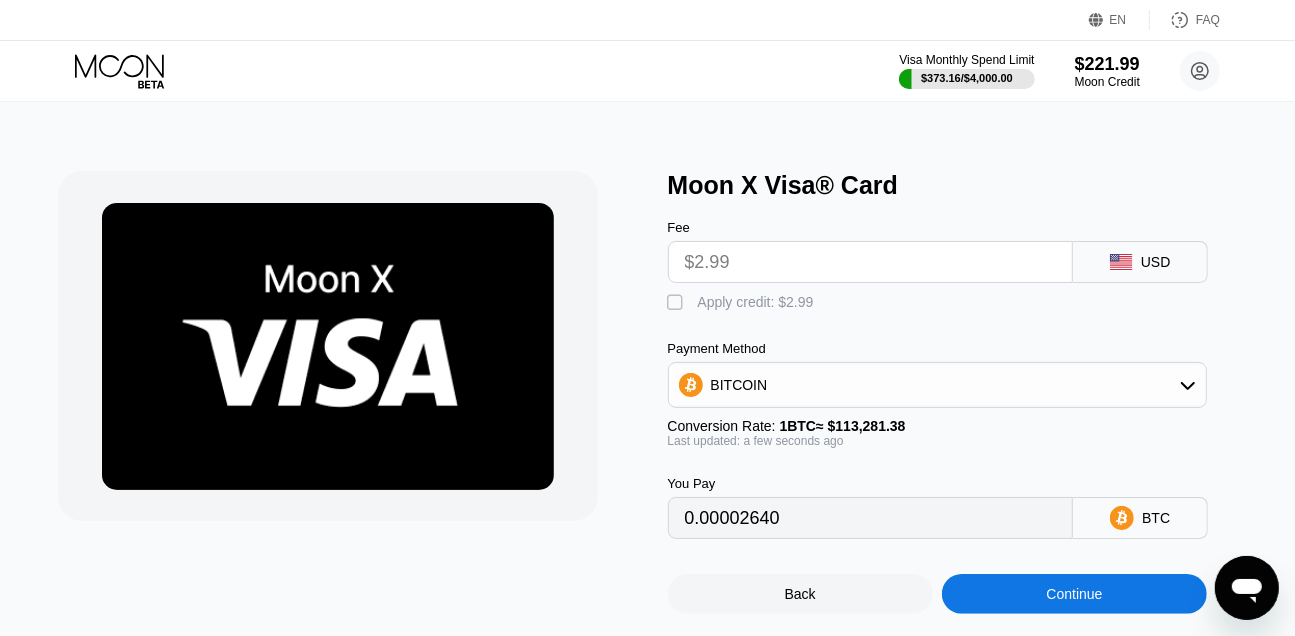click on "Apply credit: $2.99" at bounding box center (756, 302) 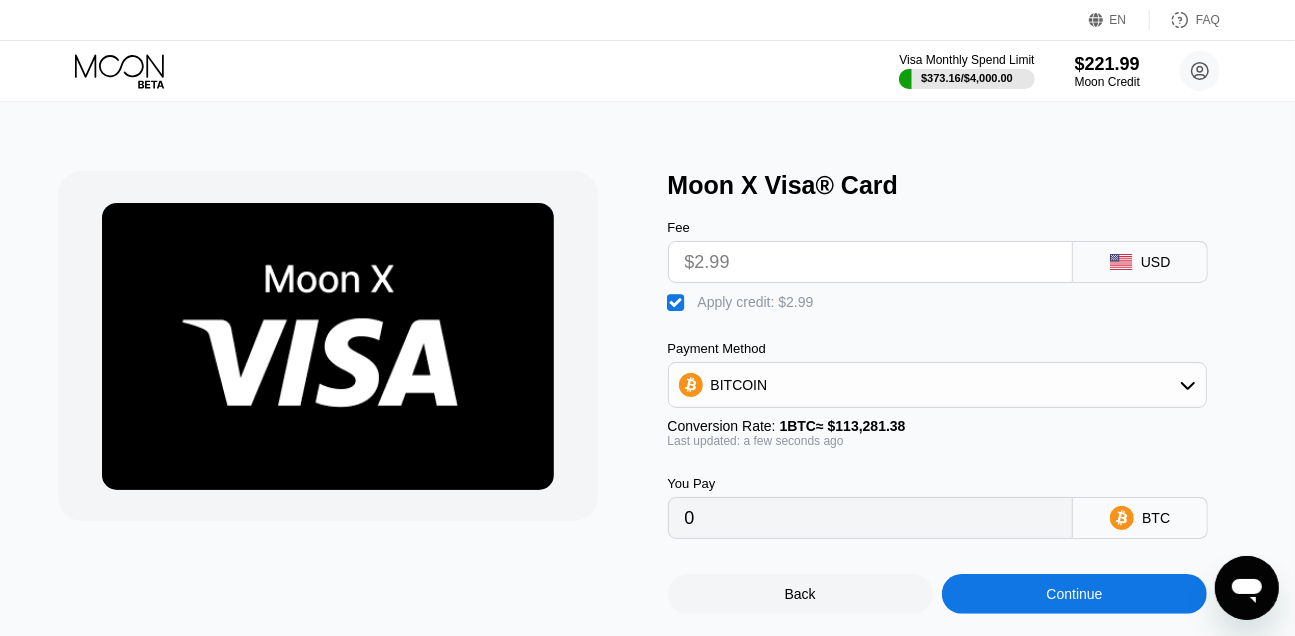 click on "Continue" at bounding box center (1074, 594) 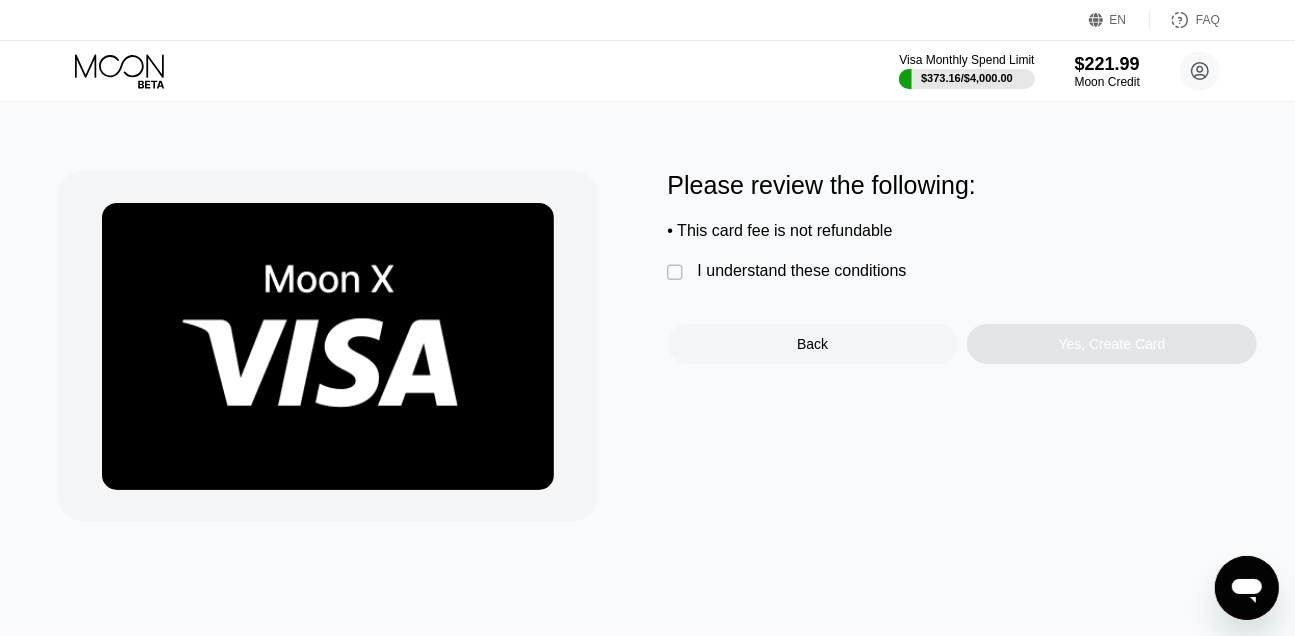 click on "Please review the following: • This card fee is not refundable  I understand these conditions Back Yes, Create Card" at bounding box center (963, 267) 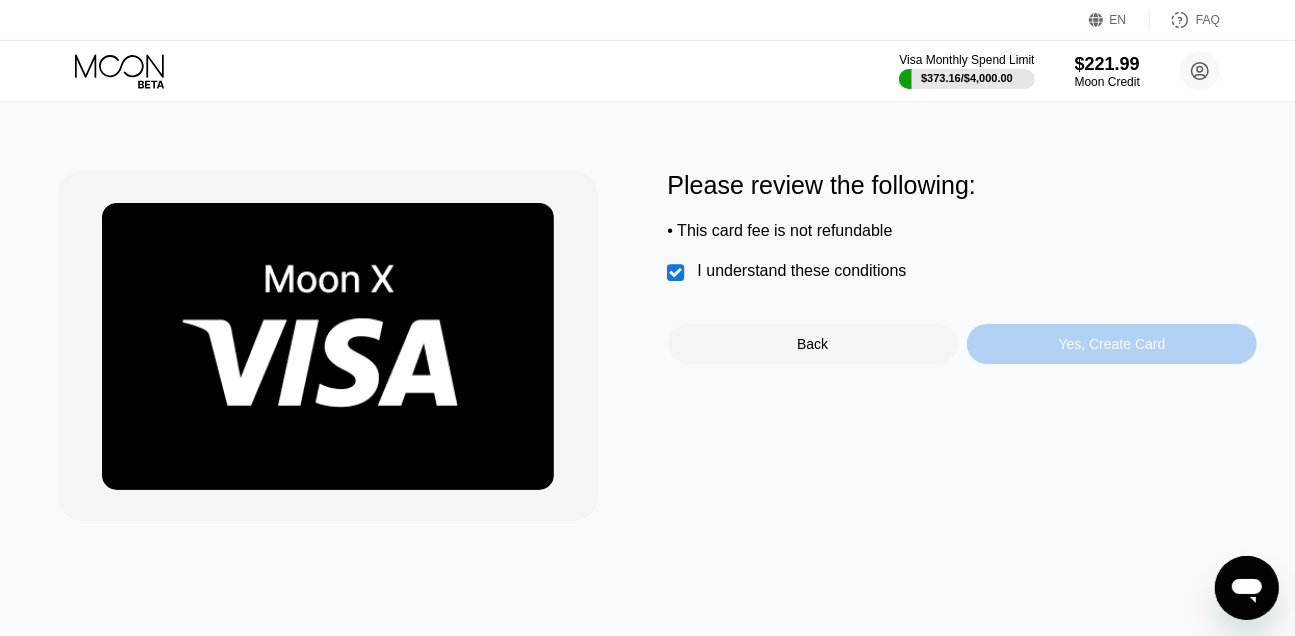 click on "Yes, Create Card" at bounding box center (1112, 344) 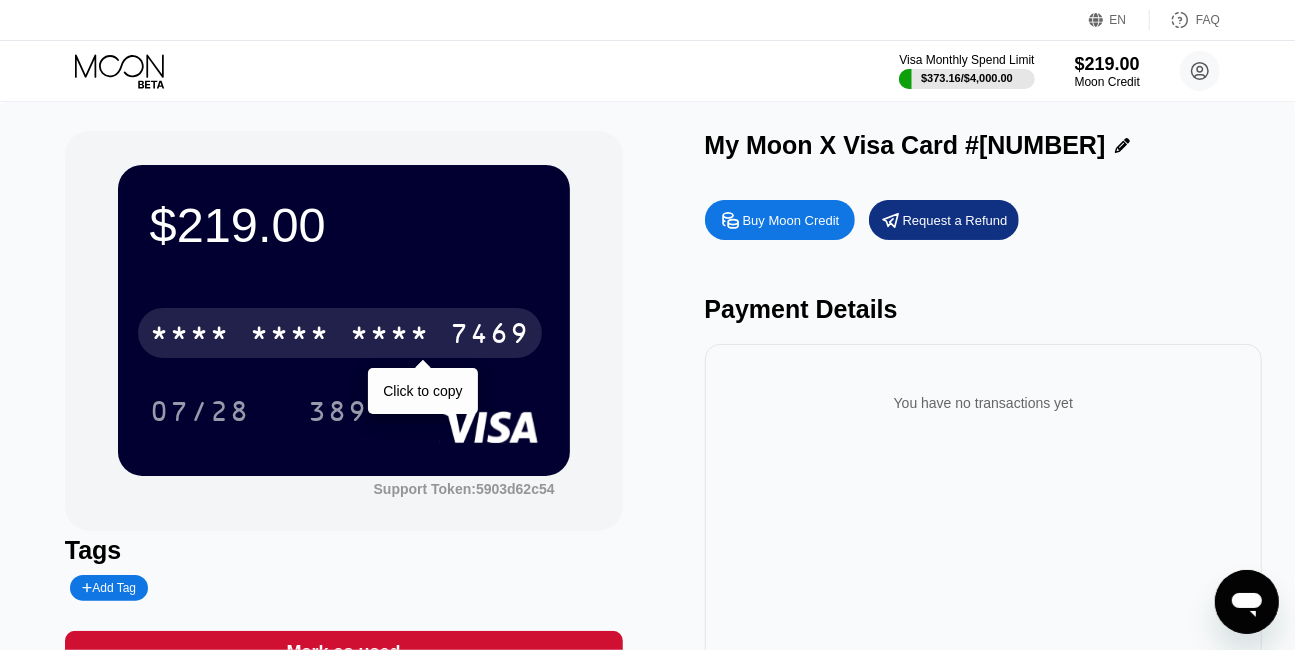click on "7469" at bounding box center (490, 336) 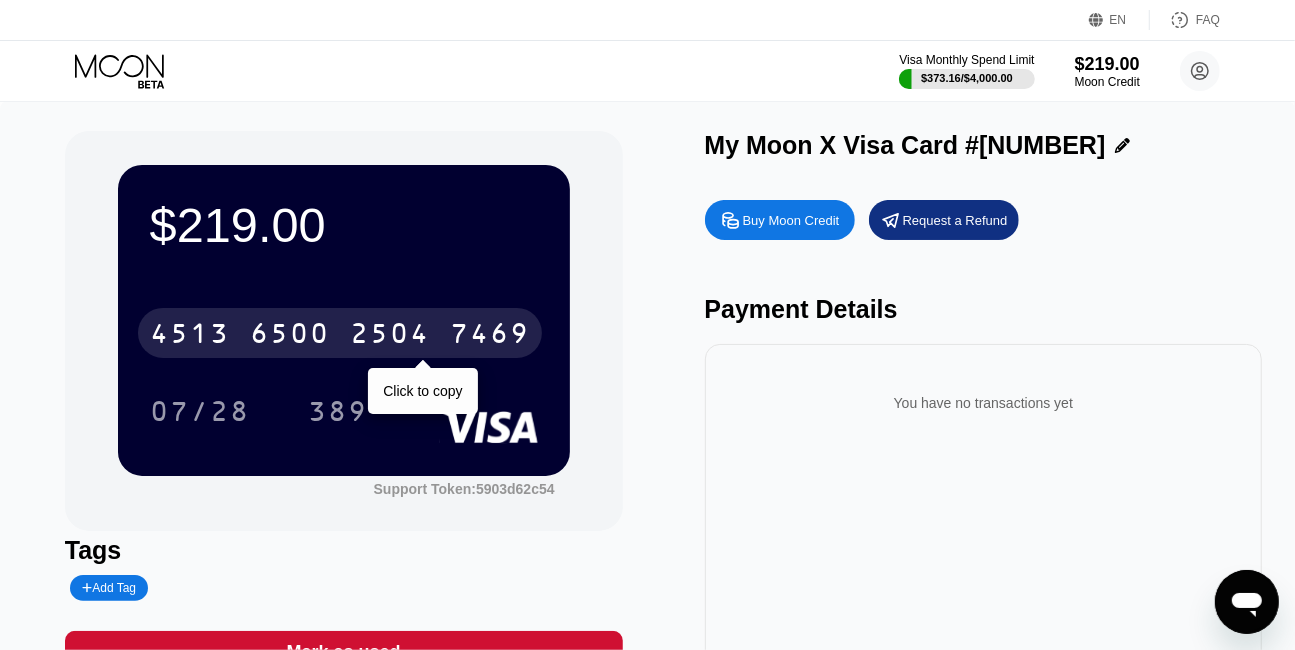 click on "2504" at bounding box center [390, 336] 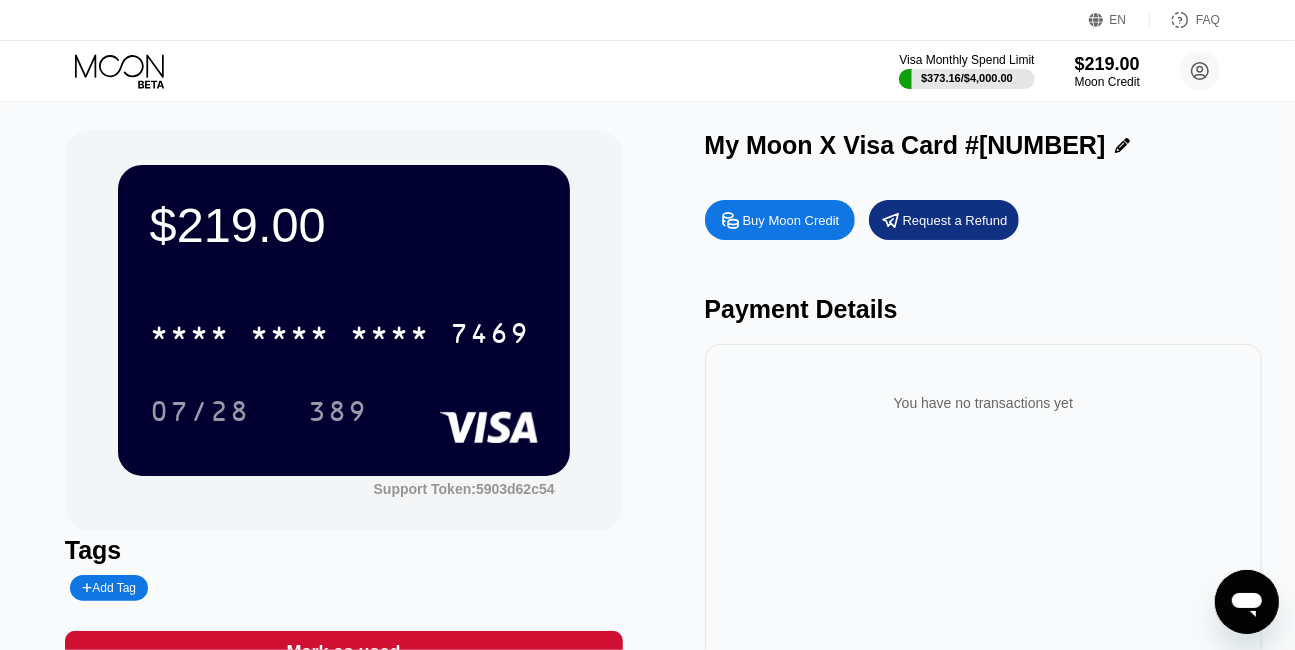click 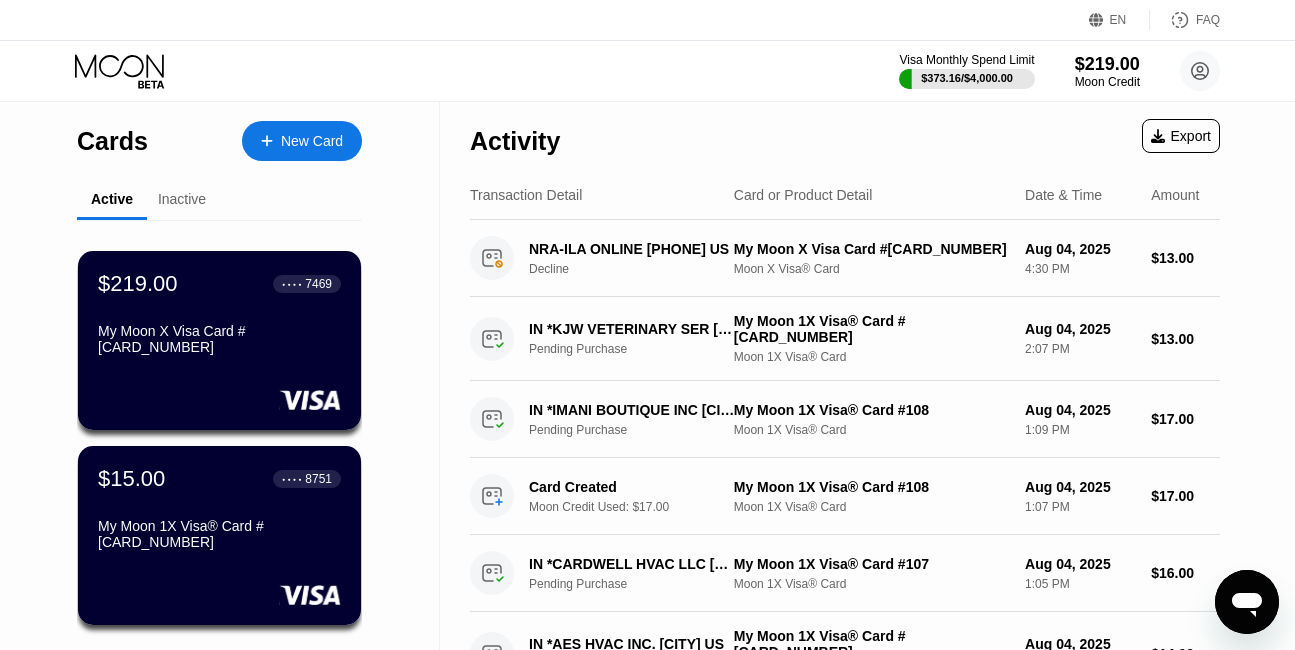 scroll, scrollTop: 0, scrollLeft: 0, axis: both 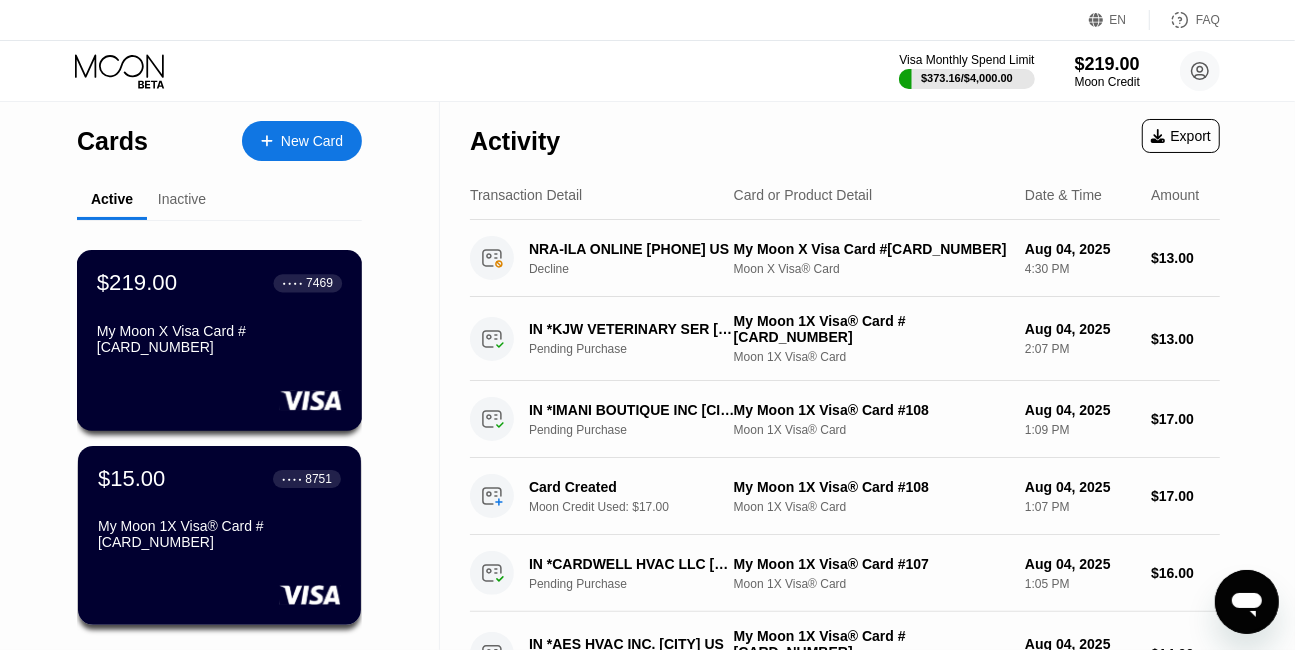 click on "My Moon X Visa Card #[NUMBER]" at bounding box center (219, 339) 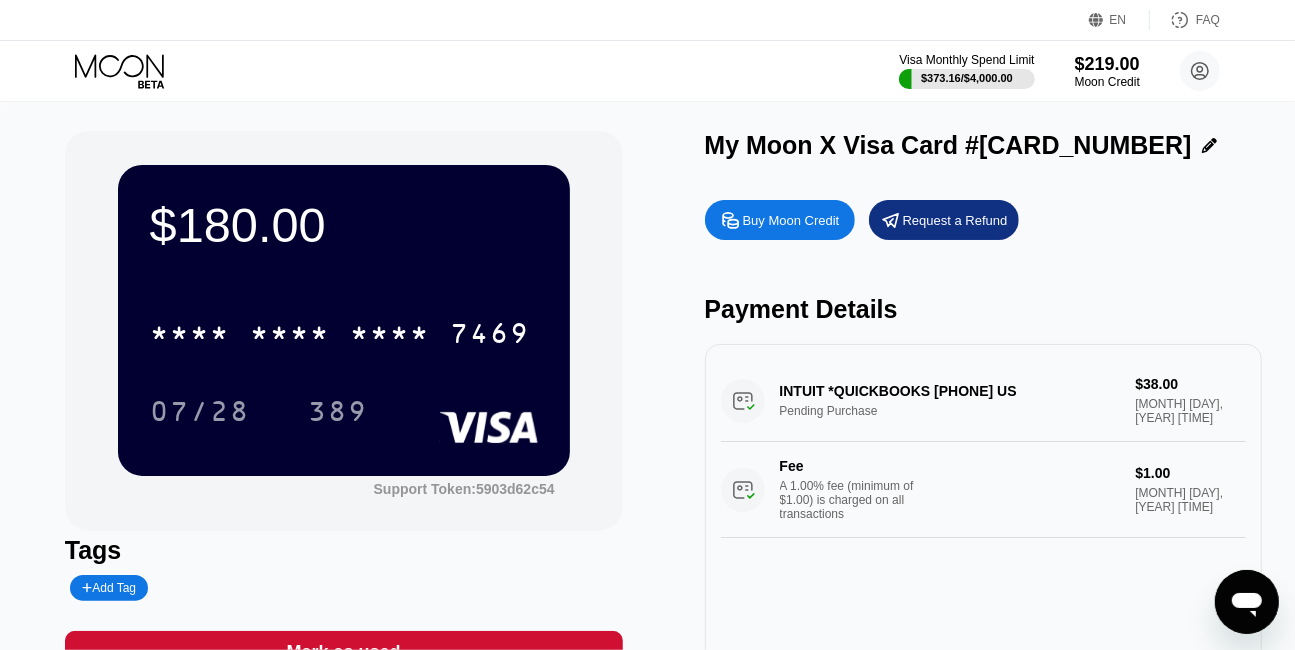 click 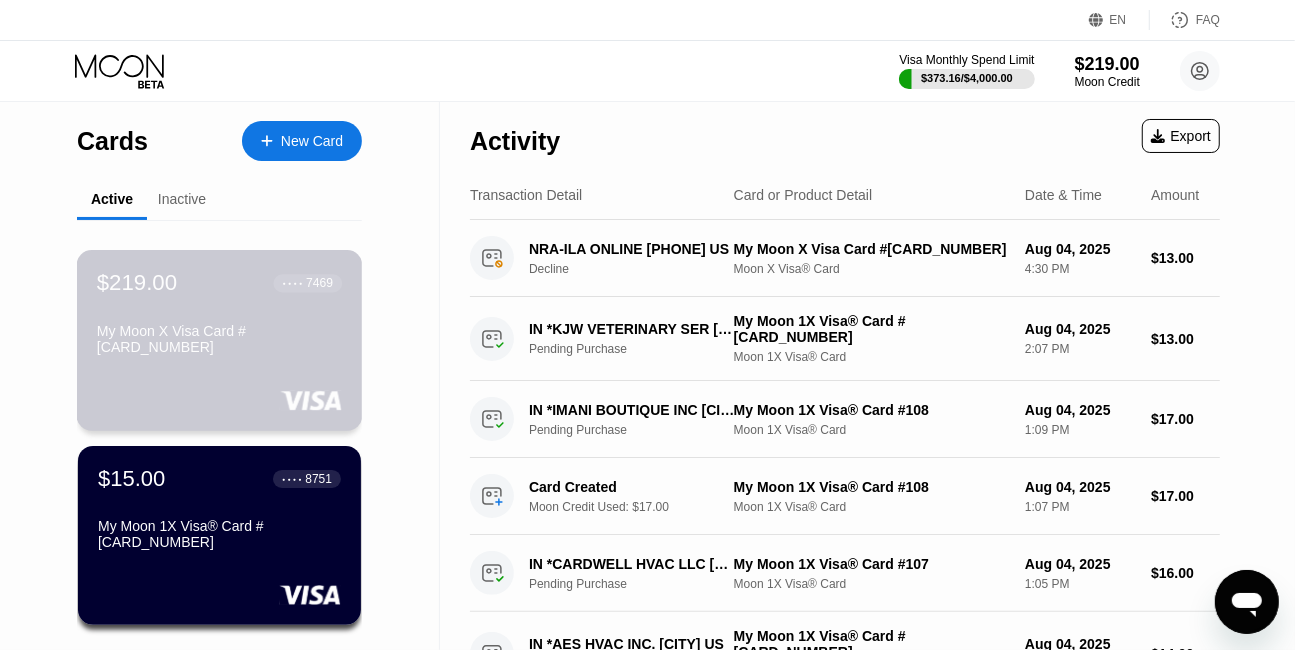 click on "$219.00 ● ● ● ● 7469 My Moon X Visa Card #76" at bounding box center (219, 316) 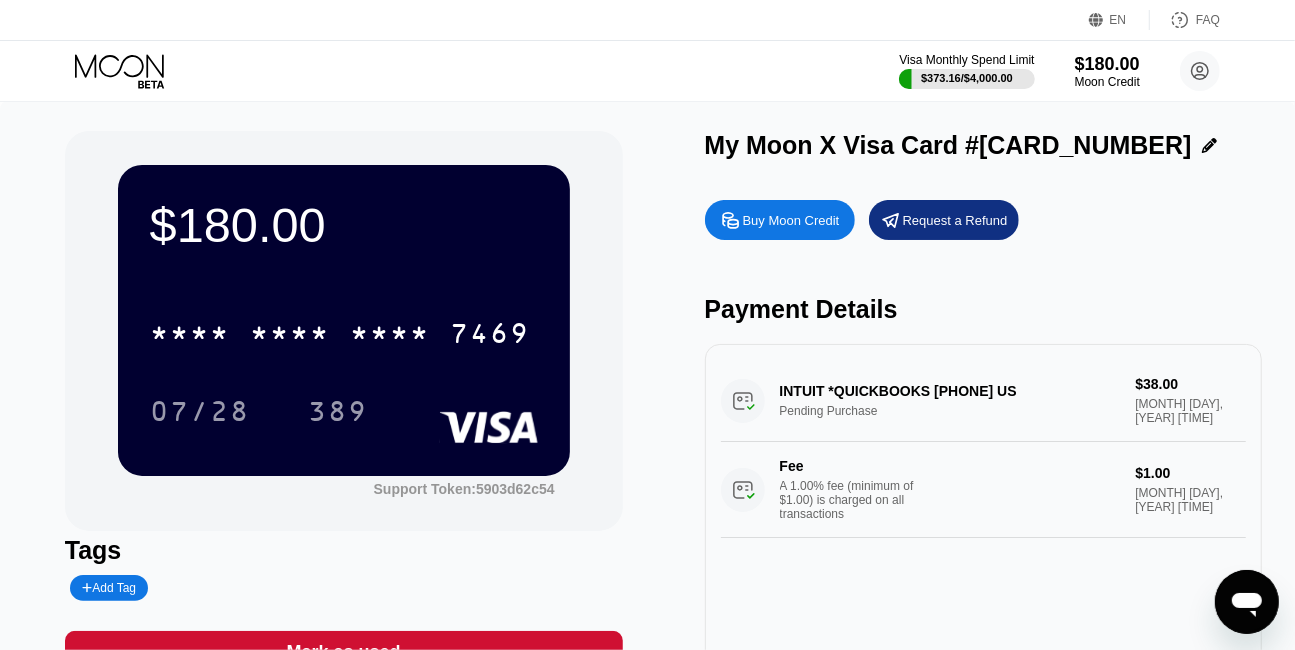 scroll, scrollTop: 272, scrollLeft: 0, axis: vertical 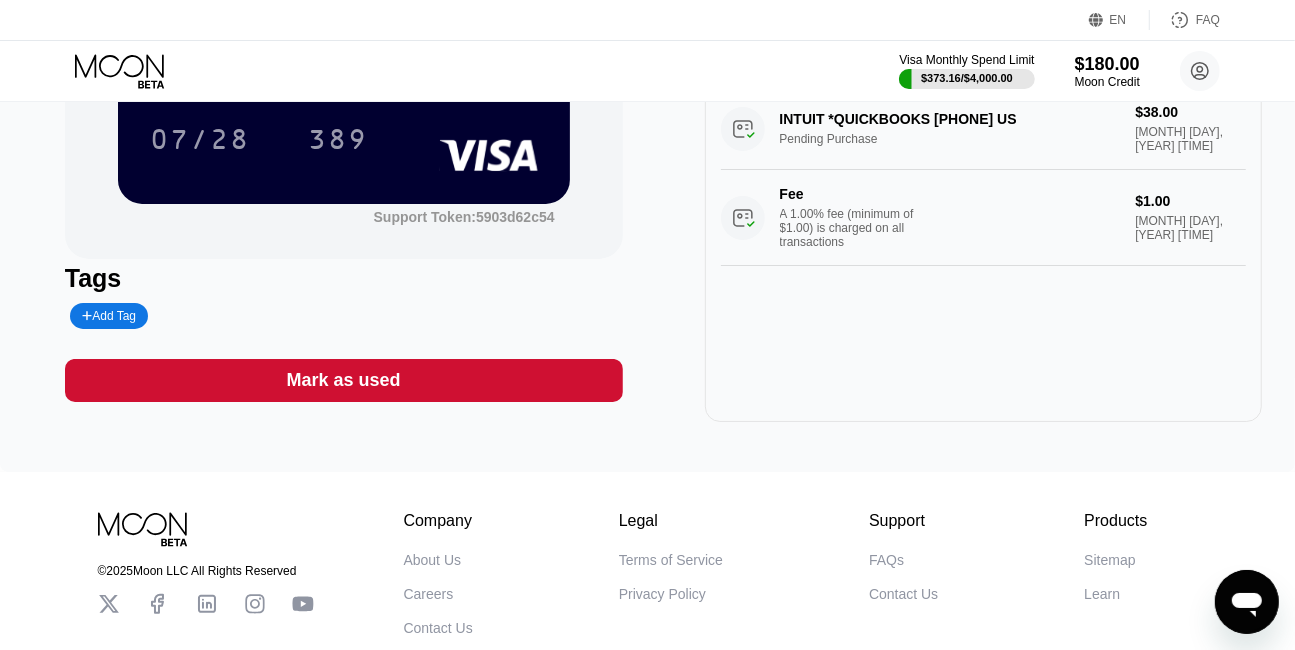 click on "Mark as used" at bounding box center [344, 380] 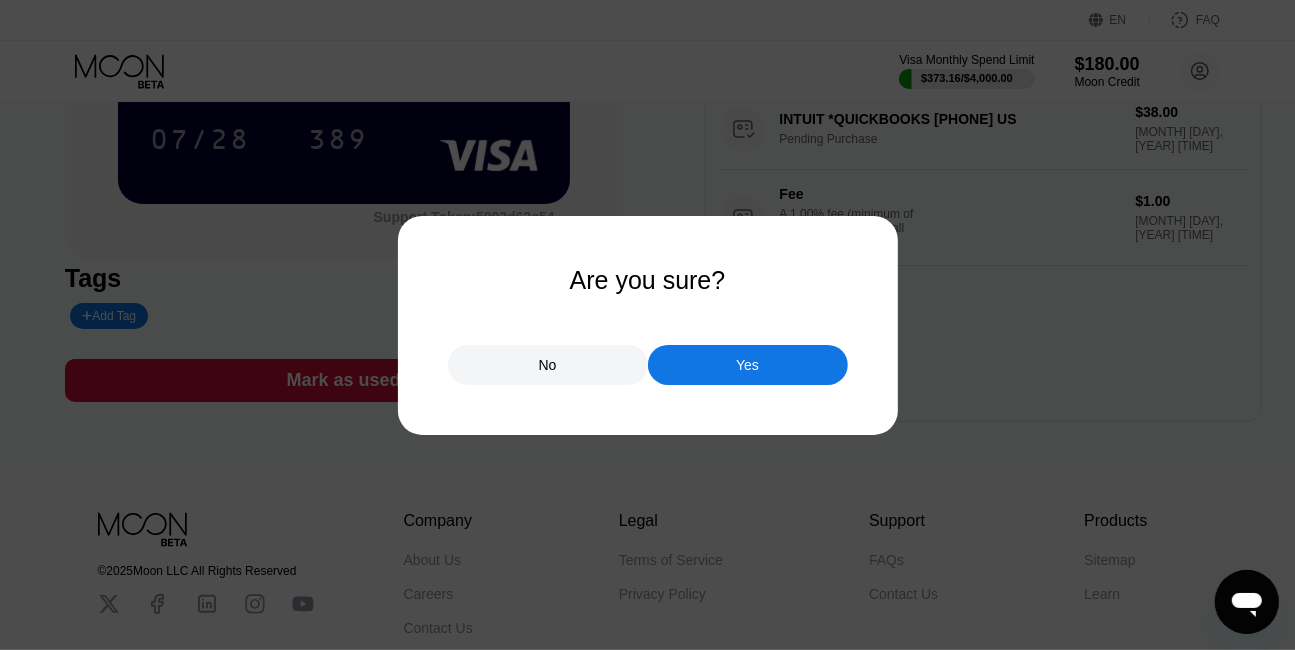 click on "No" at bounding box center [548, 365] 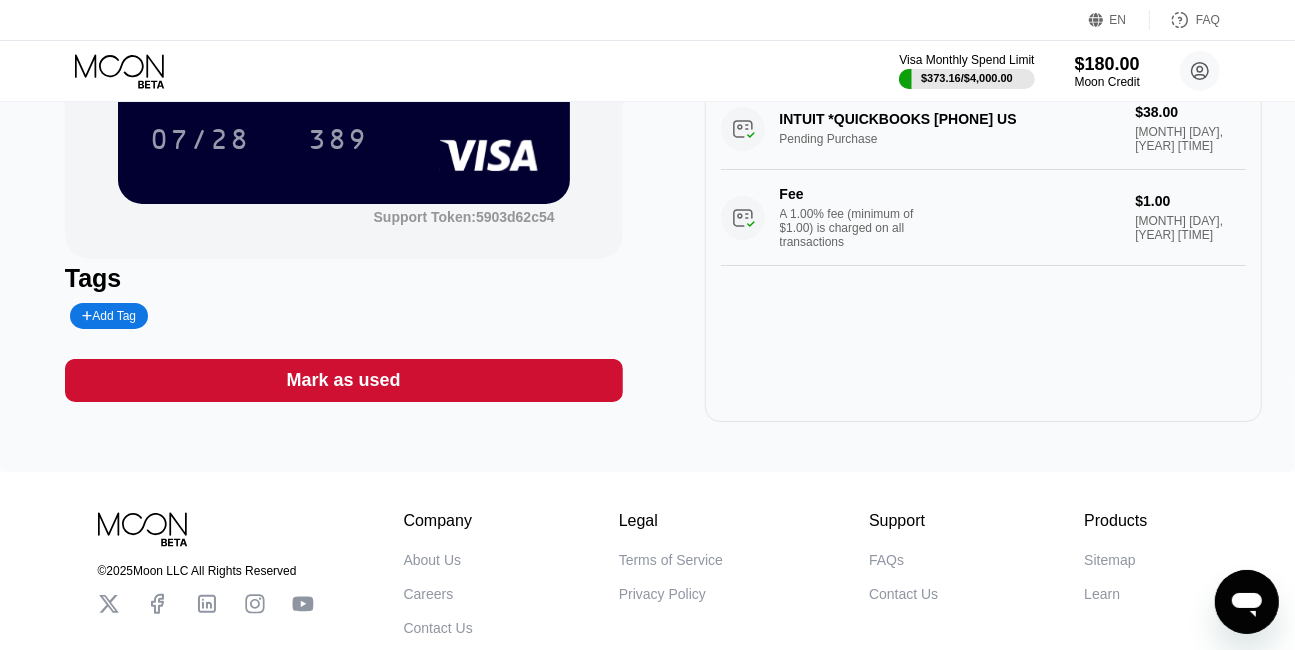 click 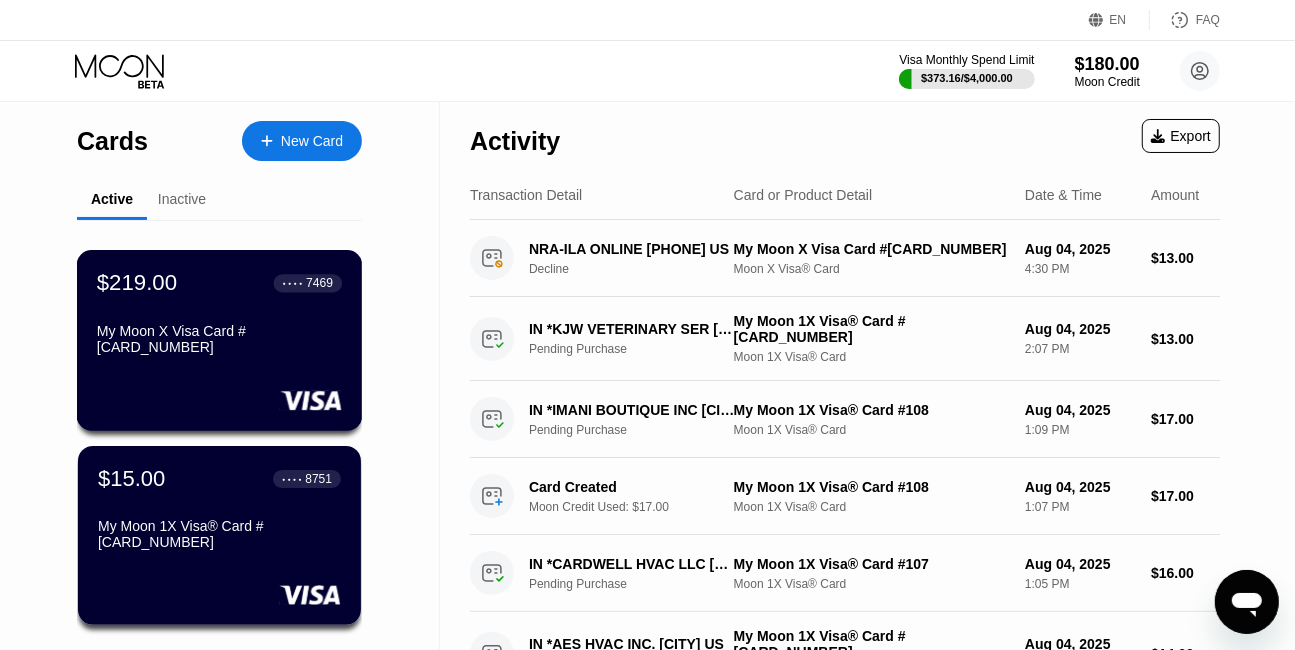 click on "My Moon X Visa Card #[NUMBER]" at bounding box center [219, 339] 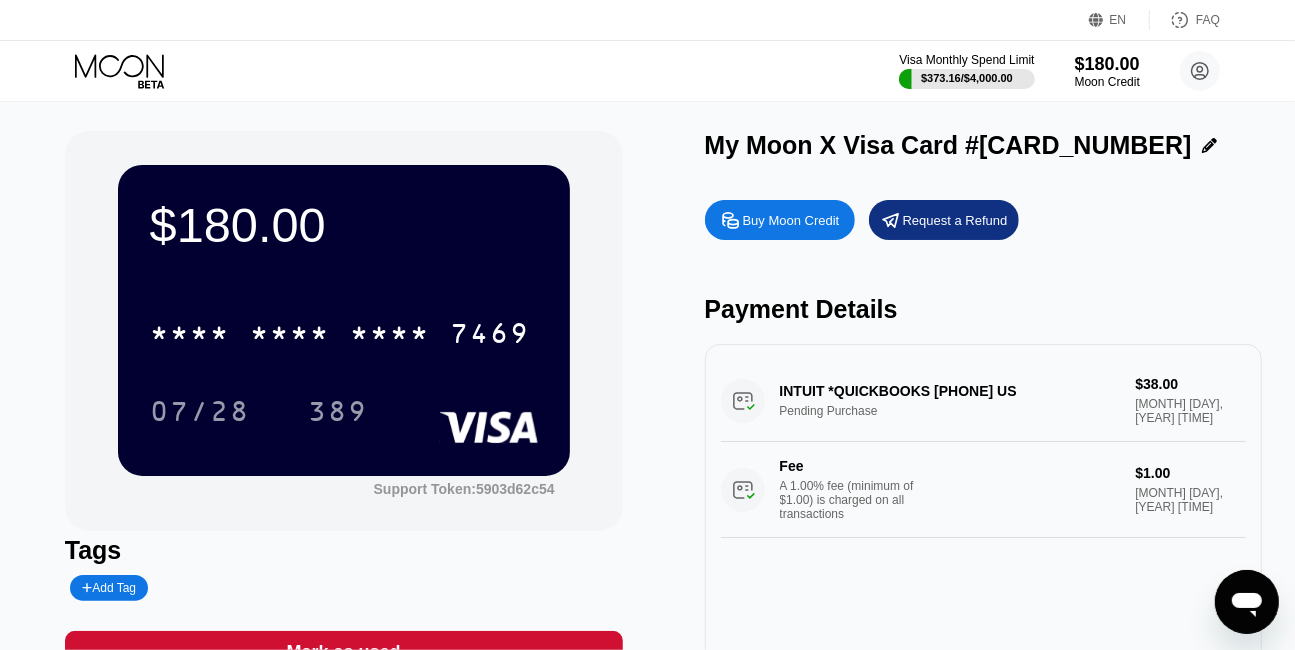scroll, scrollTop: 181, scrollLeft: 0, axis: vertical 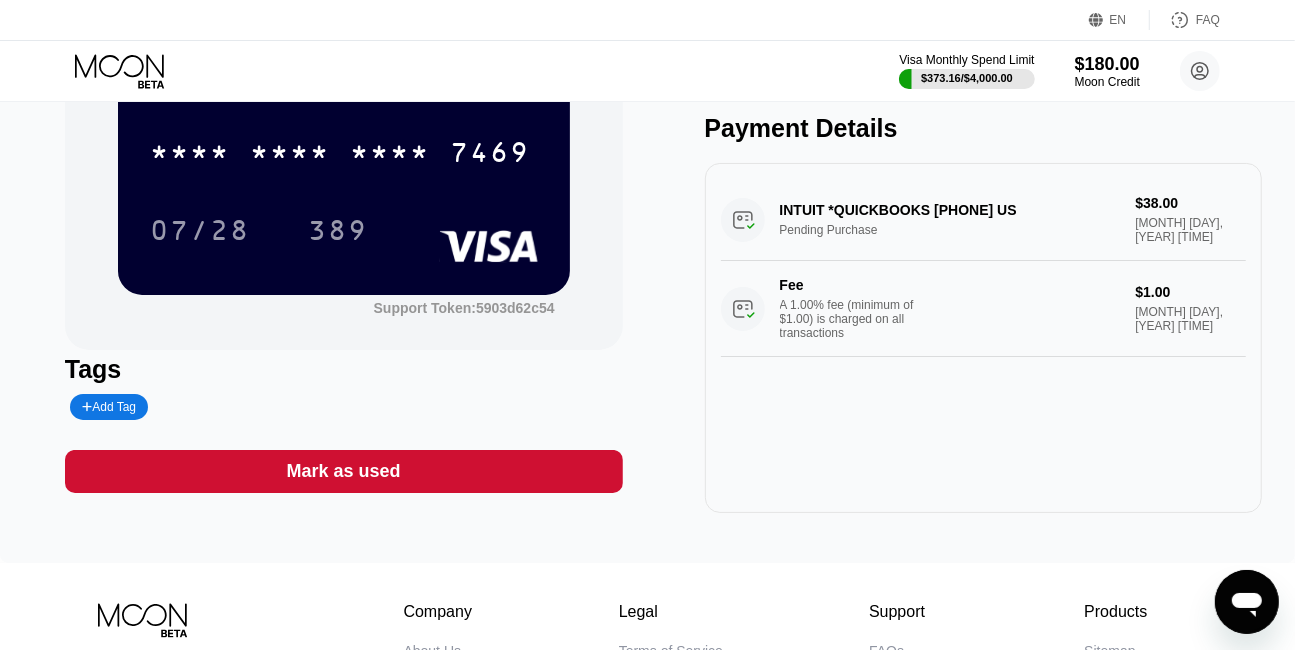 click on "Mark as used" at bounding box center [344, 471] 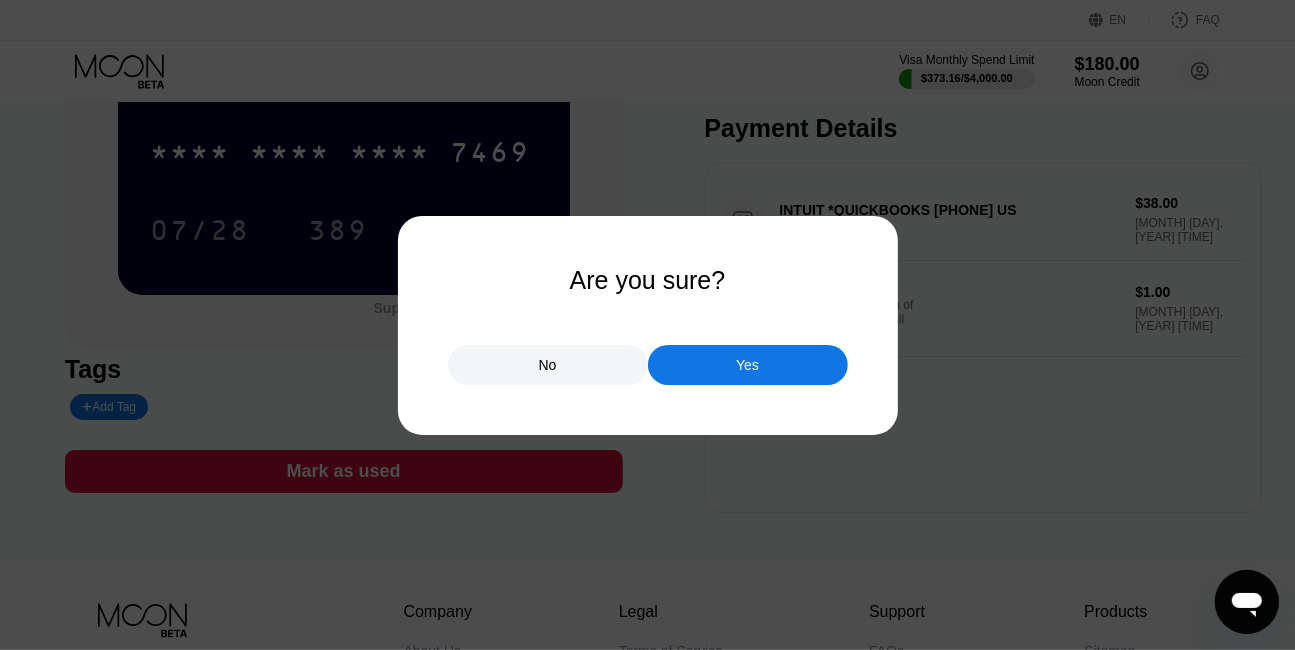 click on "Yes" at bounding box center (748, 365) 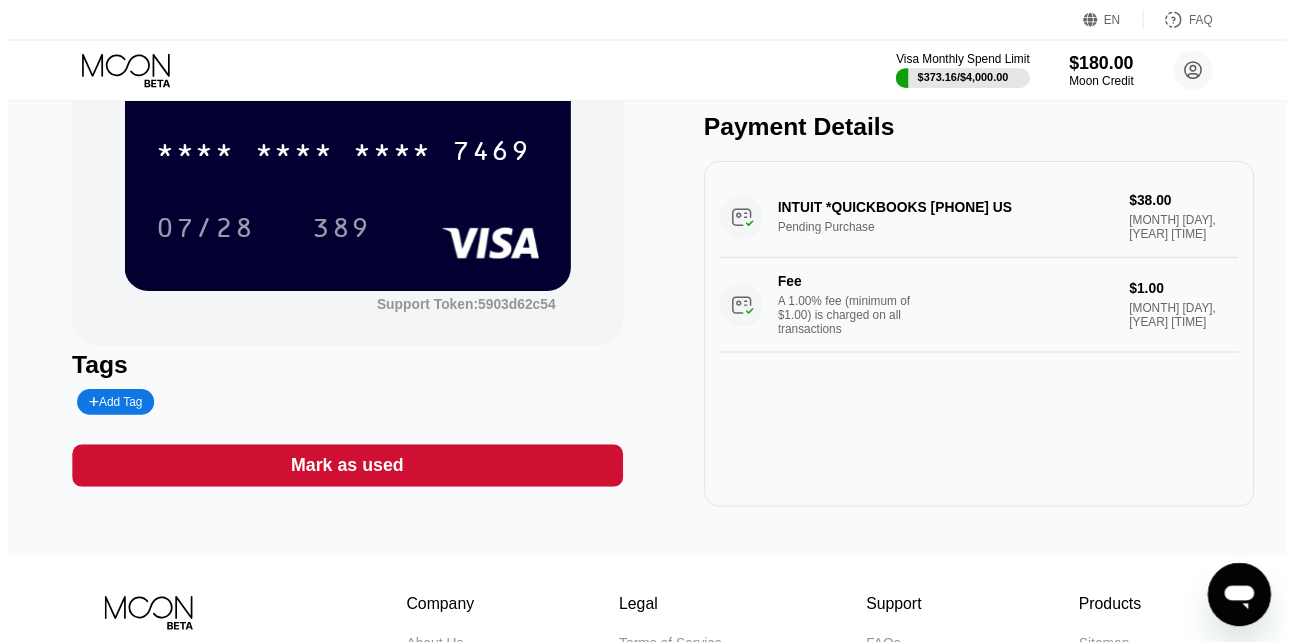 scroll, scrollTop: 0, scrollLeft: 0, axis: both 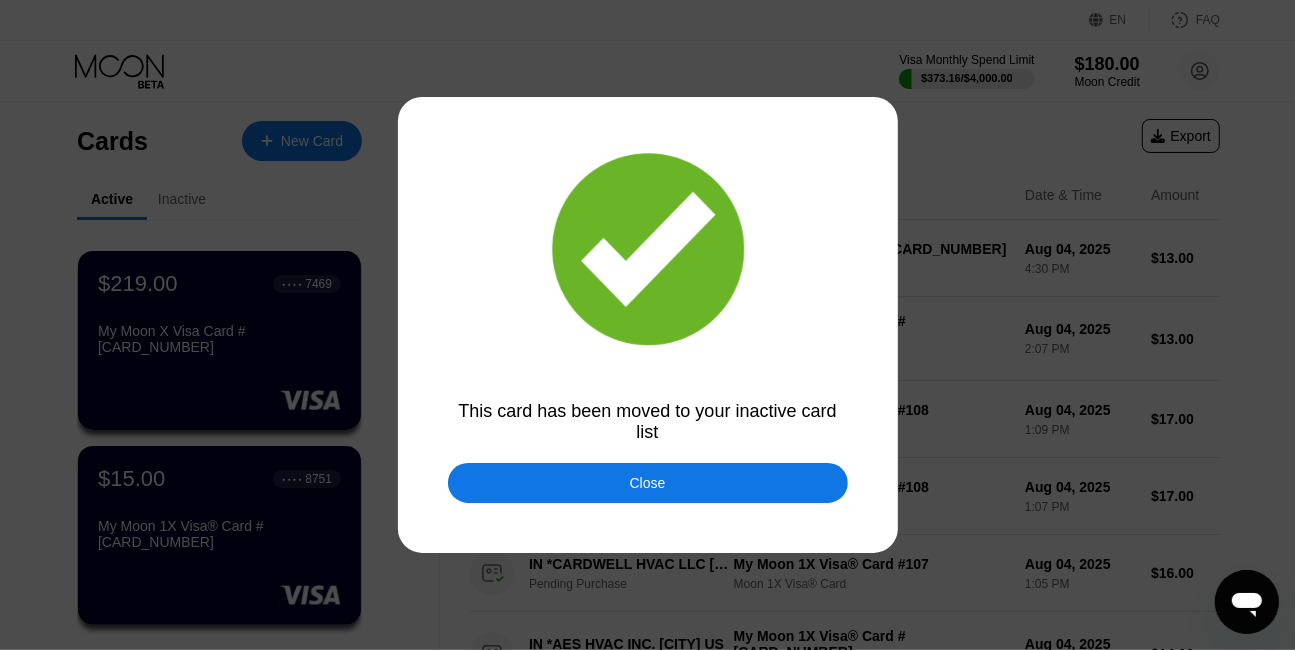 click on "Close" at bounding box center [648, 483] 